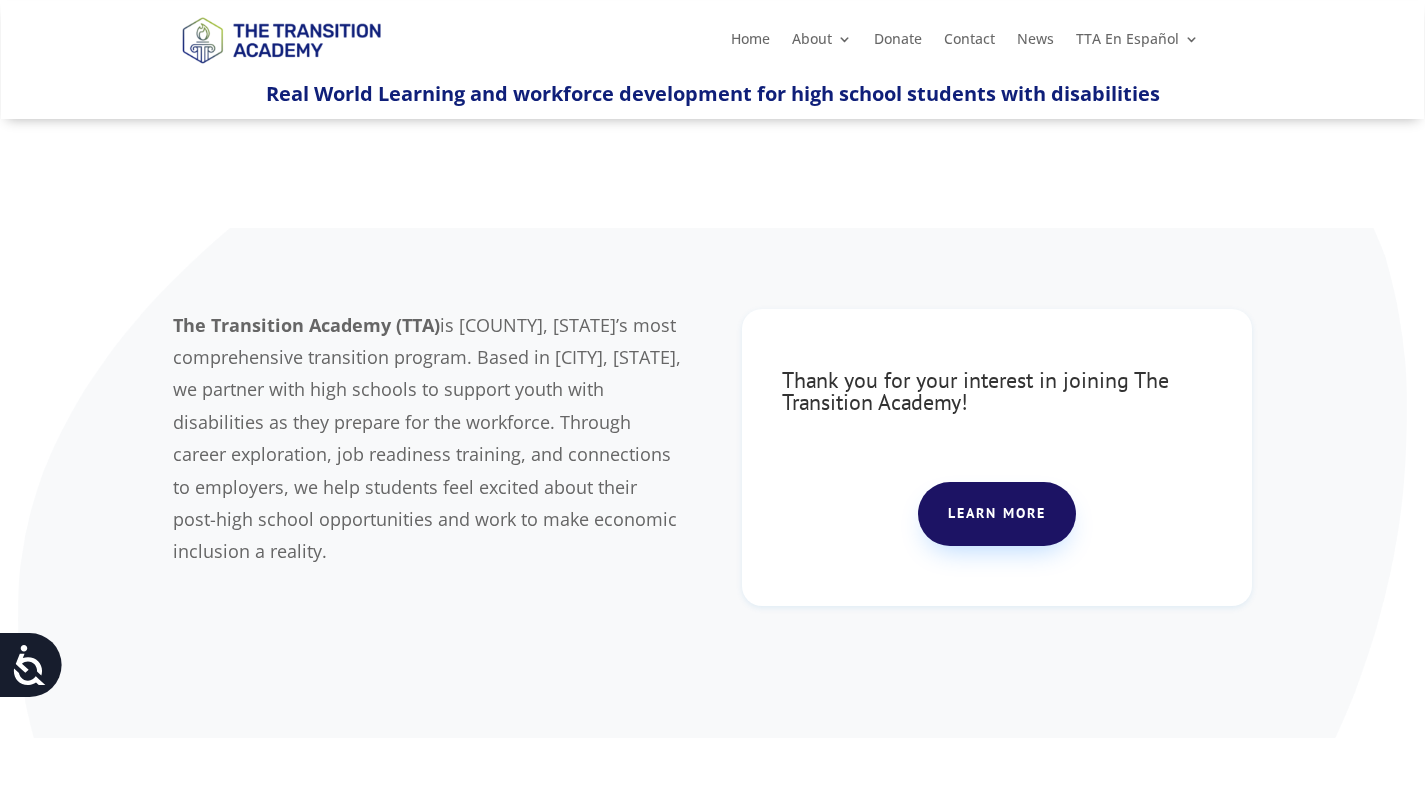 scroll, scrollTop: 0, scrollLeft: 0, axis: both 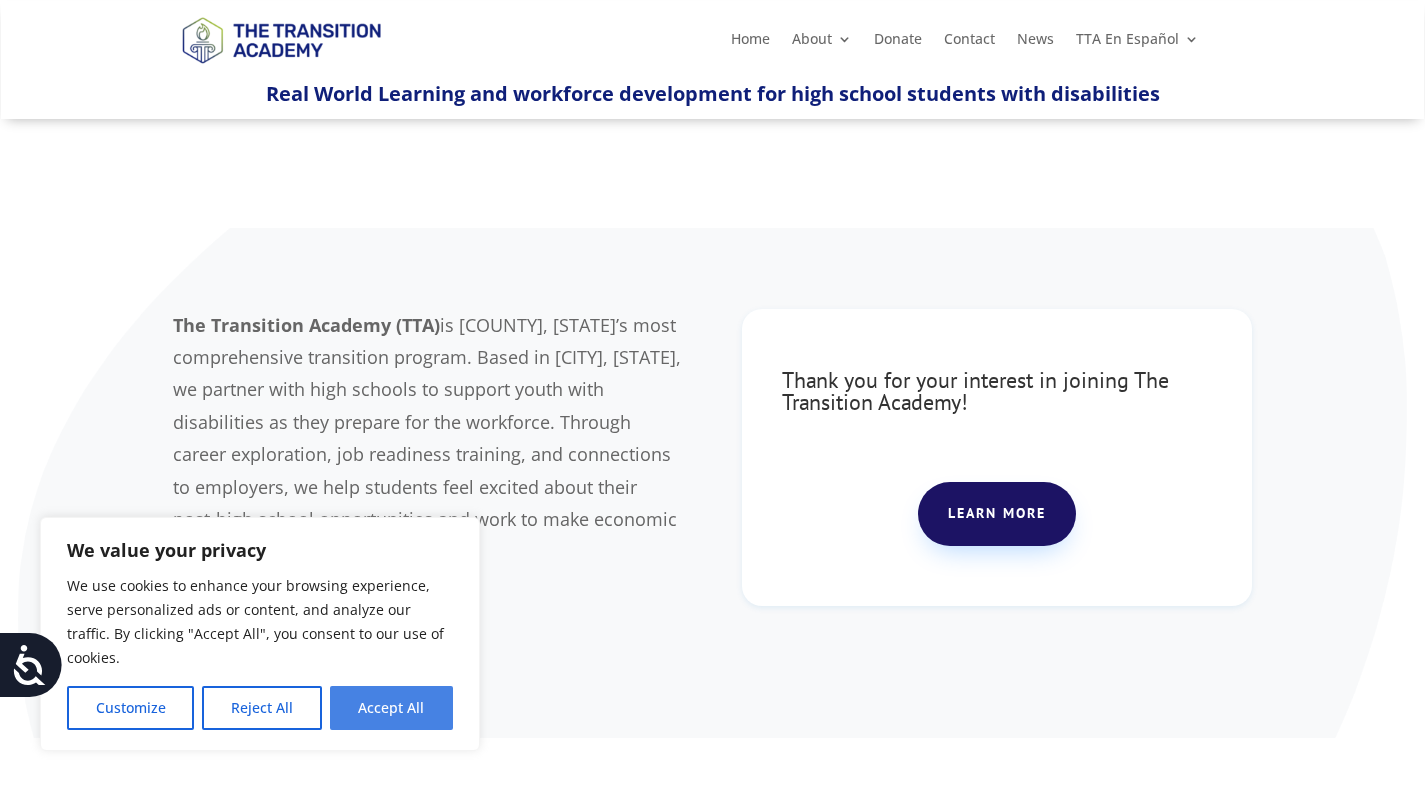 click on "Accept All" at bounding box center [391, 708] 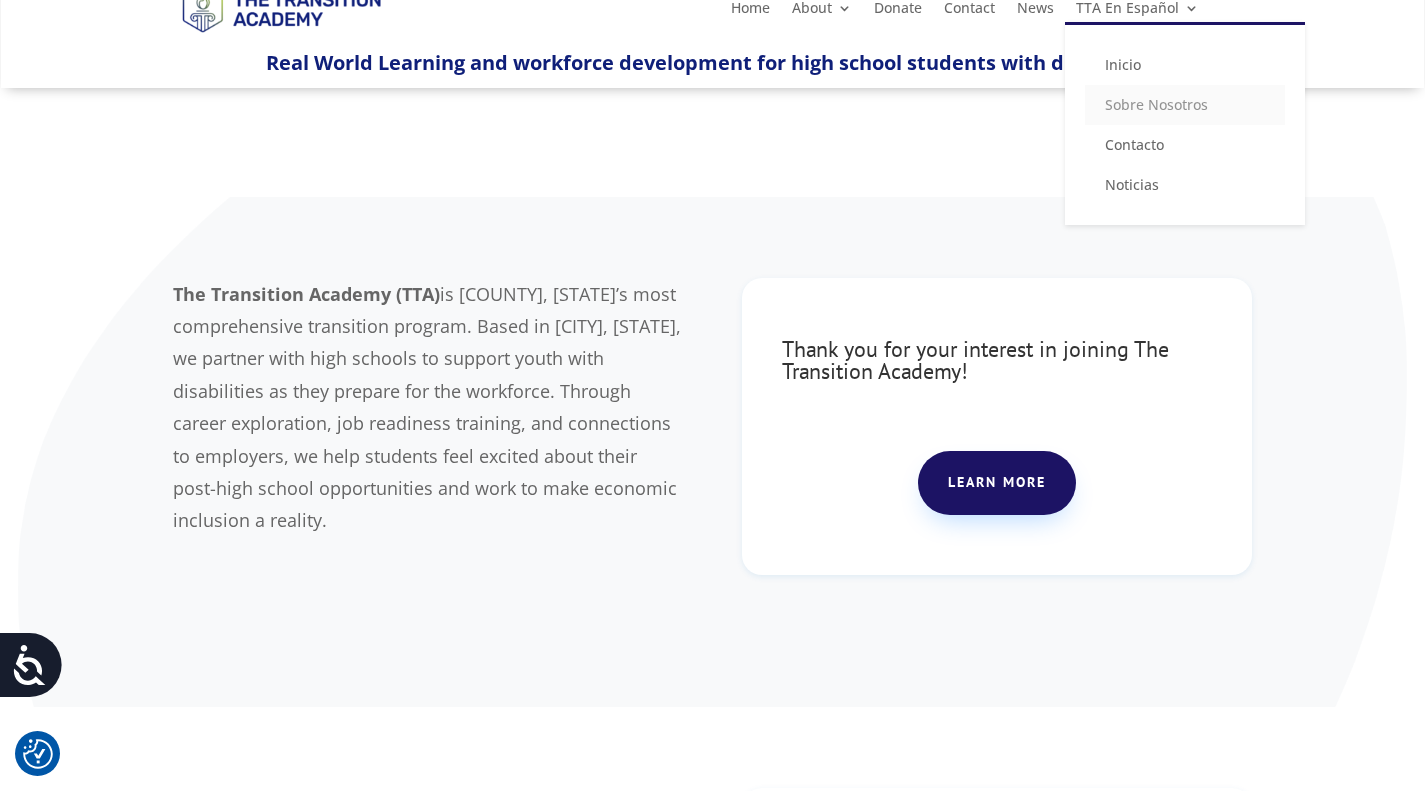 scroll, scrollTop: 0, scrollLeft: 0, axis: both 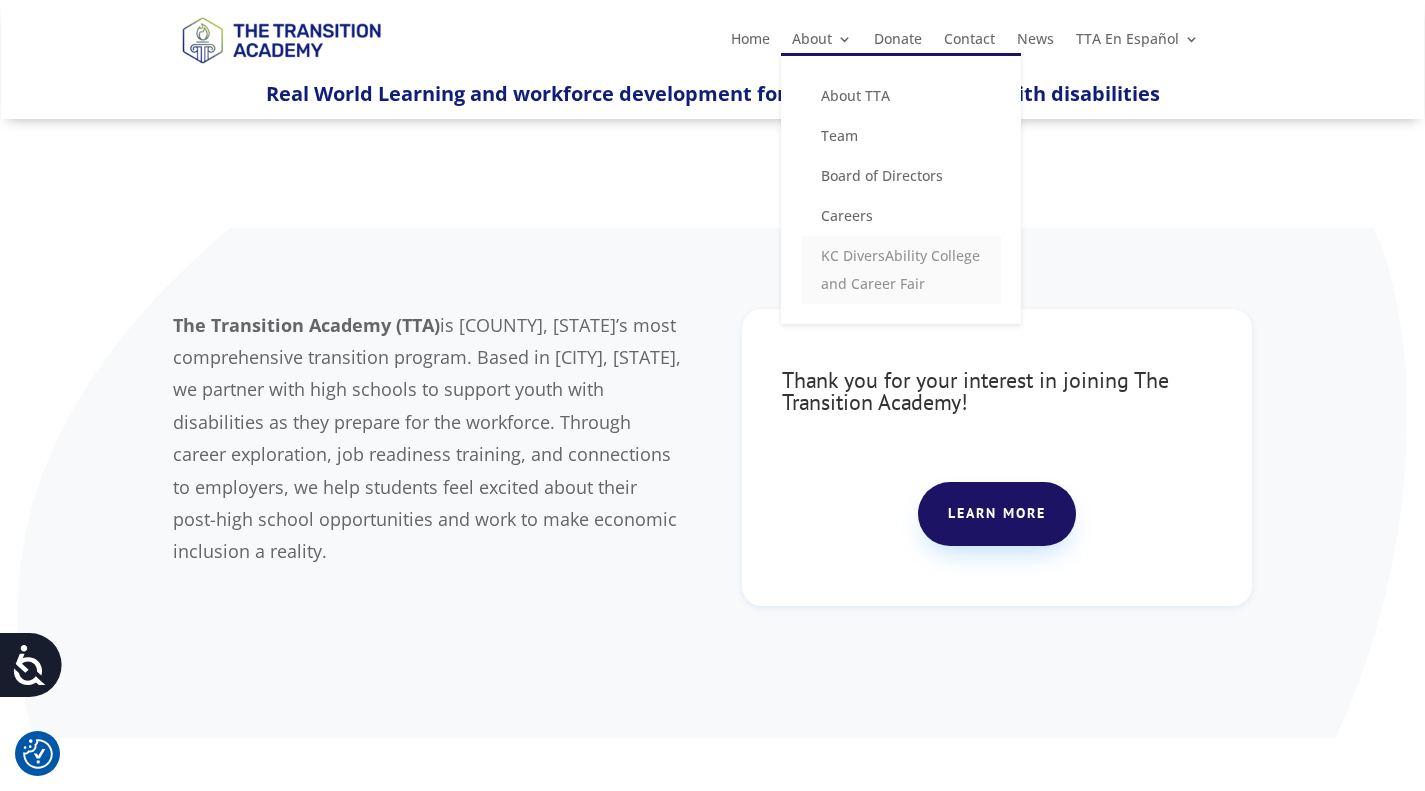 click on "KC DiversAbility College and Career Fair" at bounding box center (901, 270) 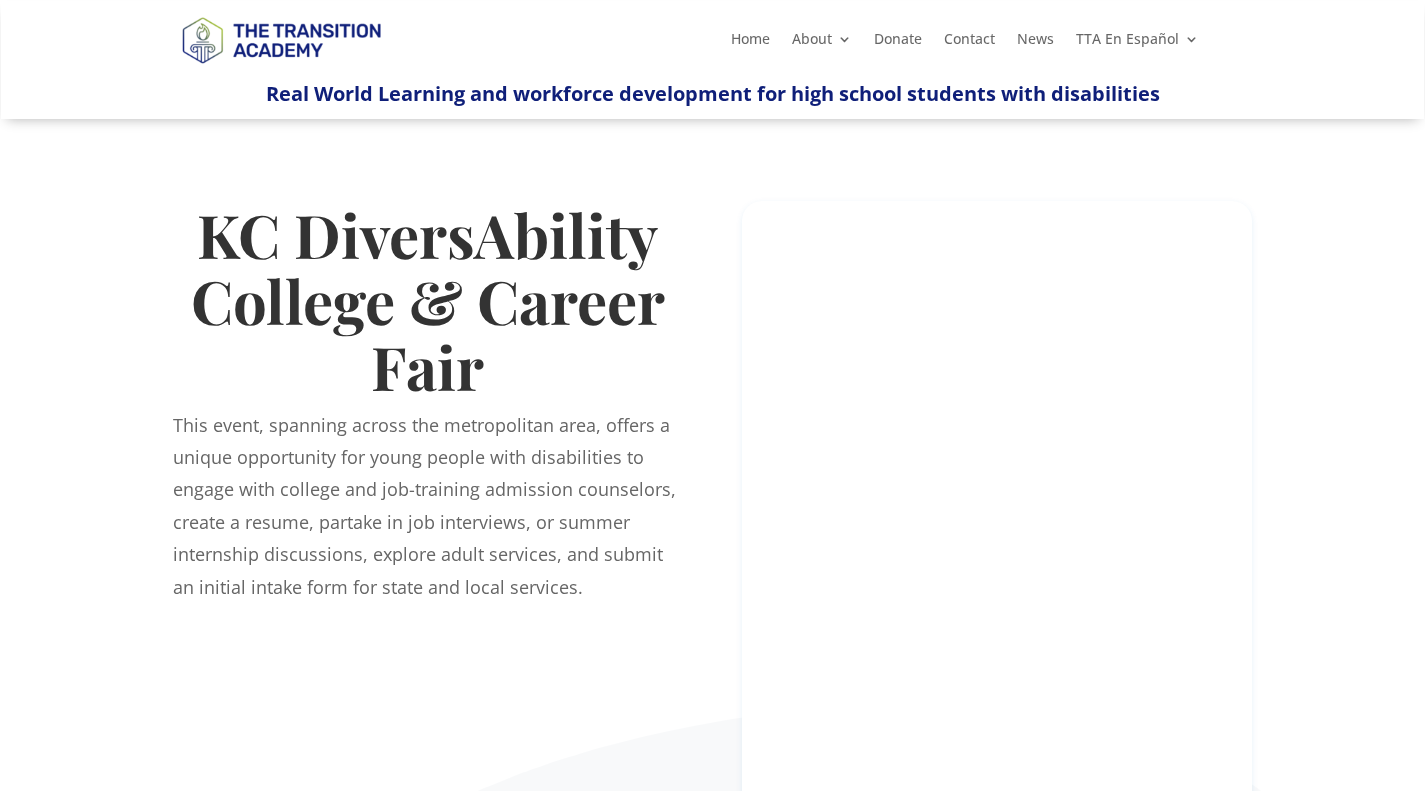 scroll, scrollTop: 0, scrollLeft: 0, axis: both 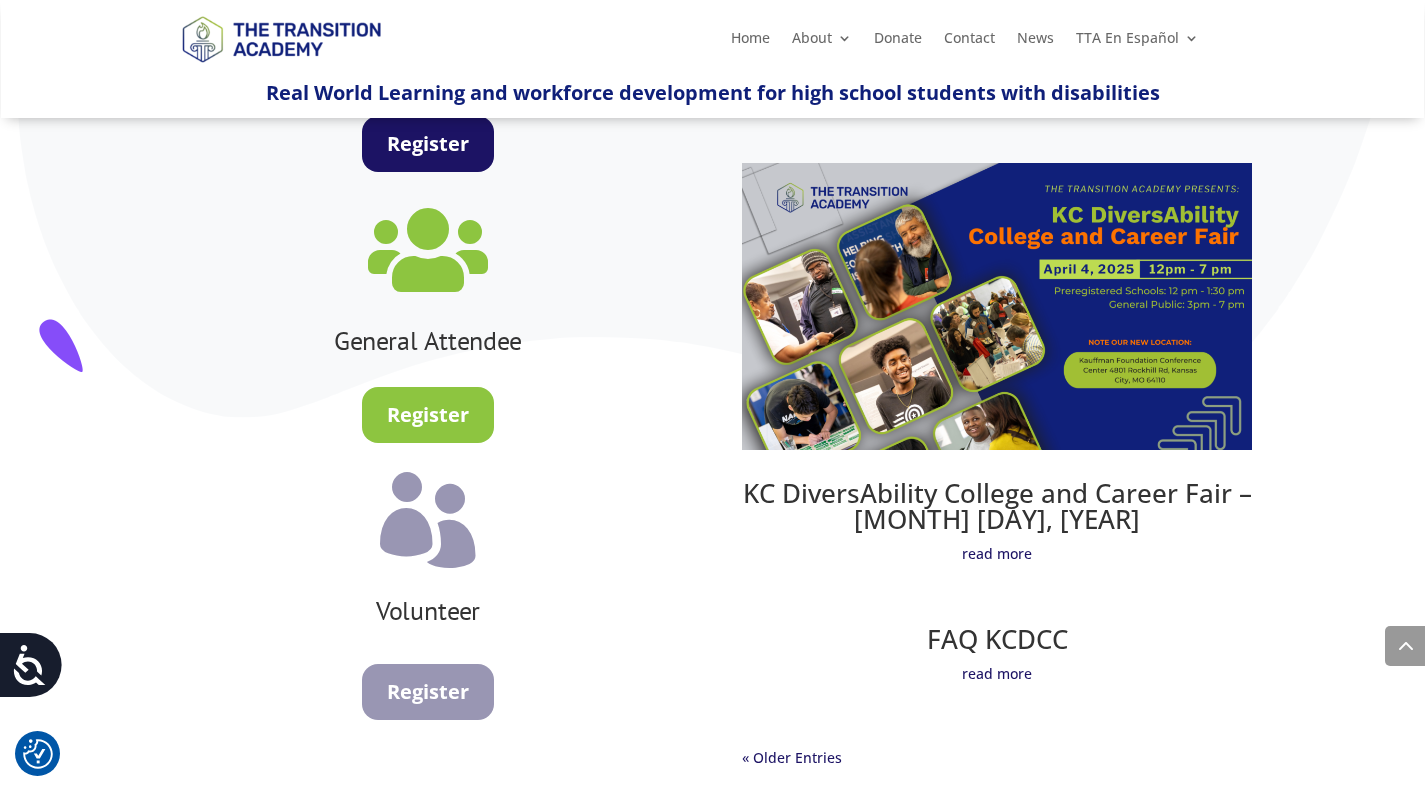 click on "KC DiversAbility College and Career Fair – [MONTH] [DAY], [YEAR]" at bounding box center [997, 506] 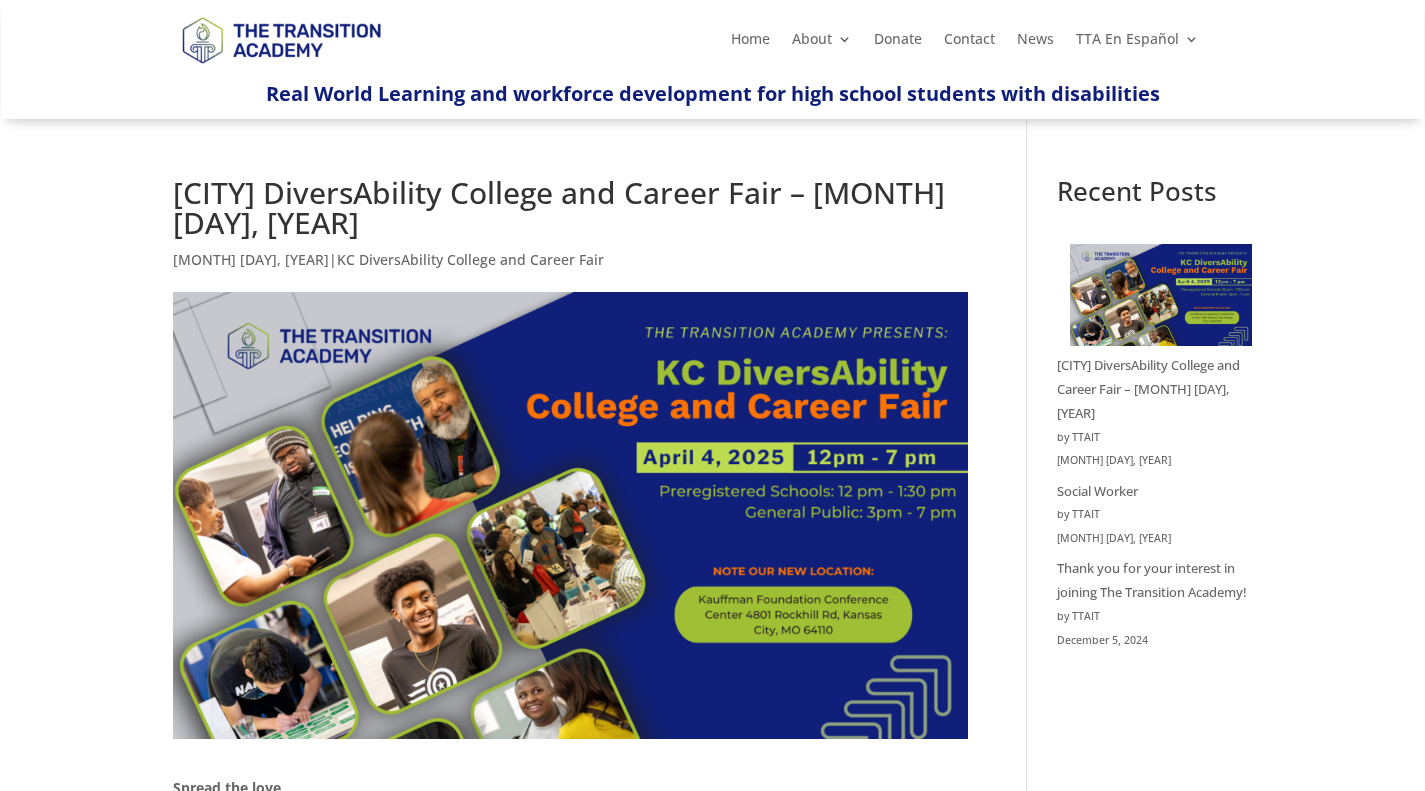 scroll, scrollTop: 0, scrollLeft: 0, axis: both 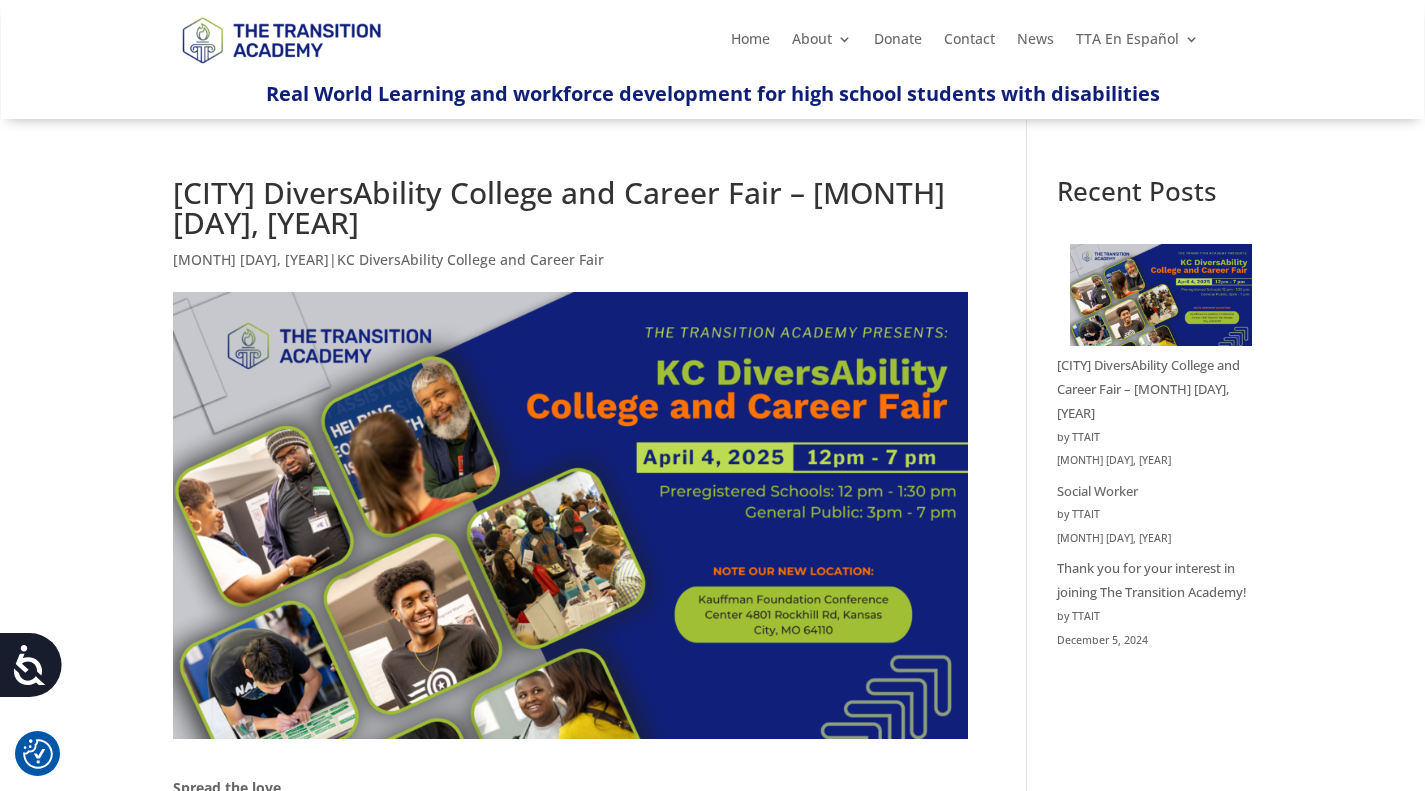 click on "KC DiversAbility College and Career Fair – April 4th, 2025 by TTAIT February 26, 2025" at bounding box center [1154, 359] 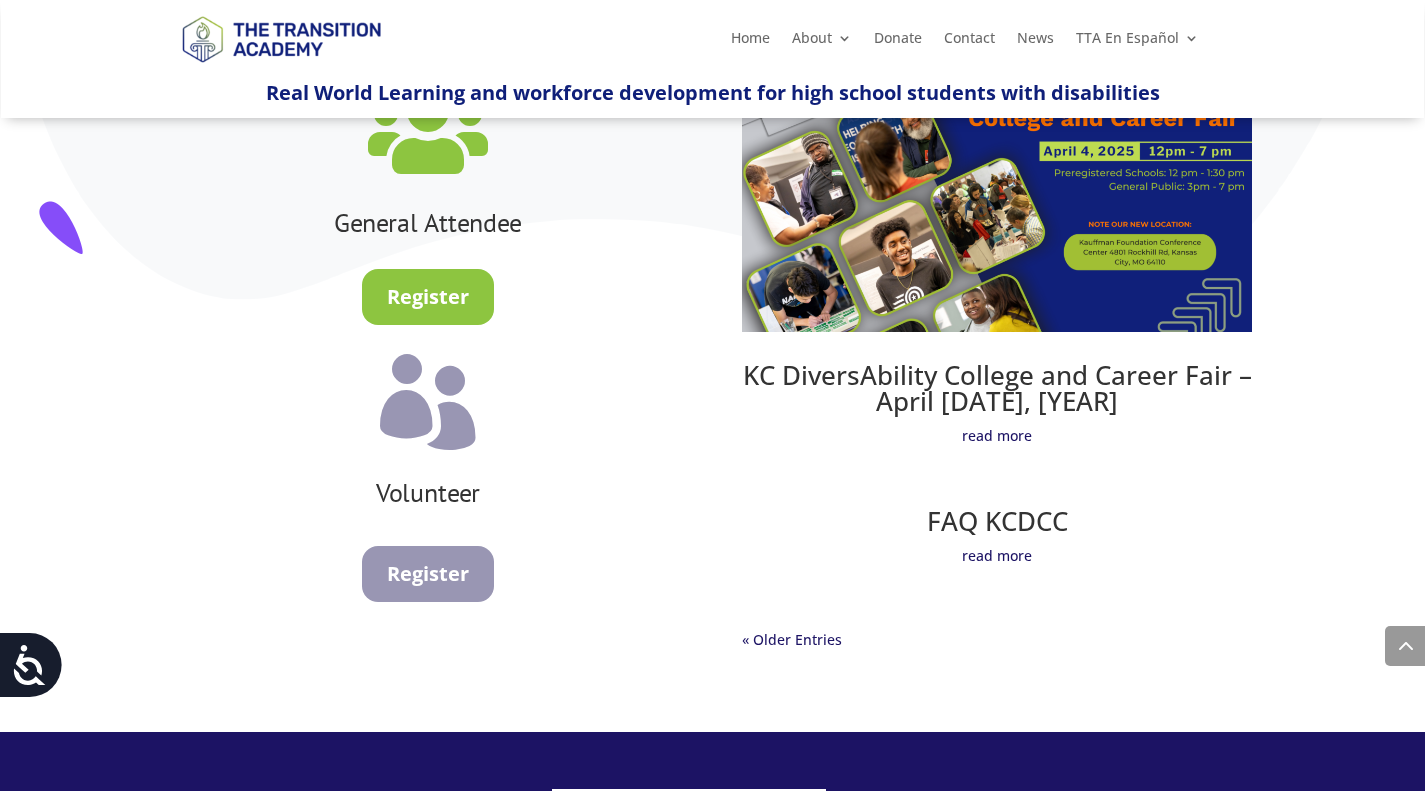 scroll, scrollTop: 1062, scrollLeft: 0, axis: vertical 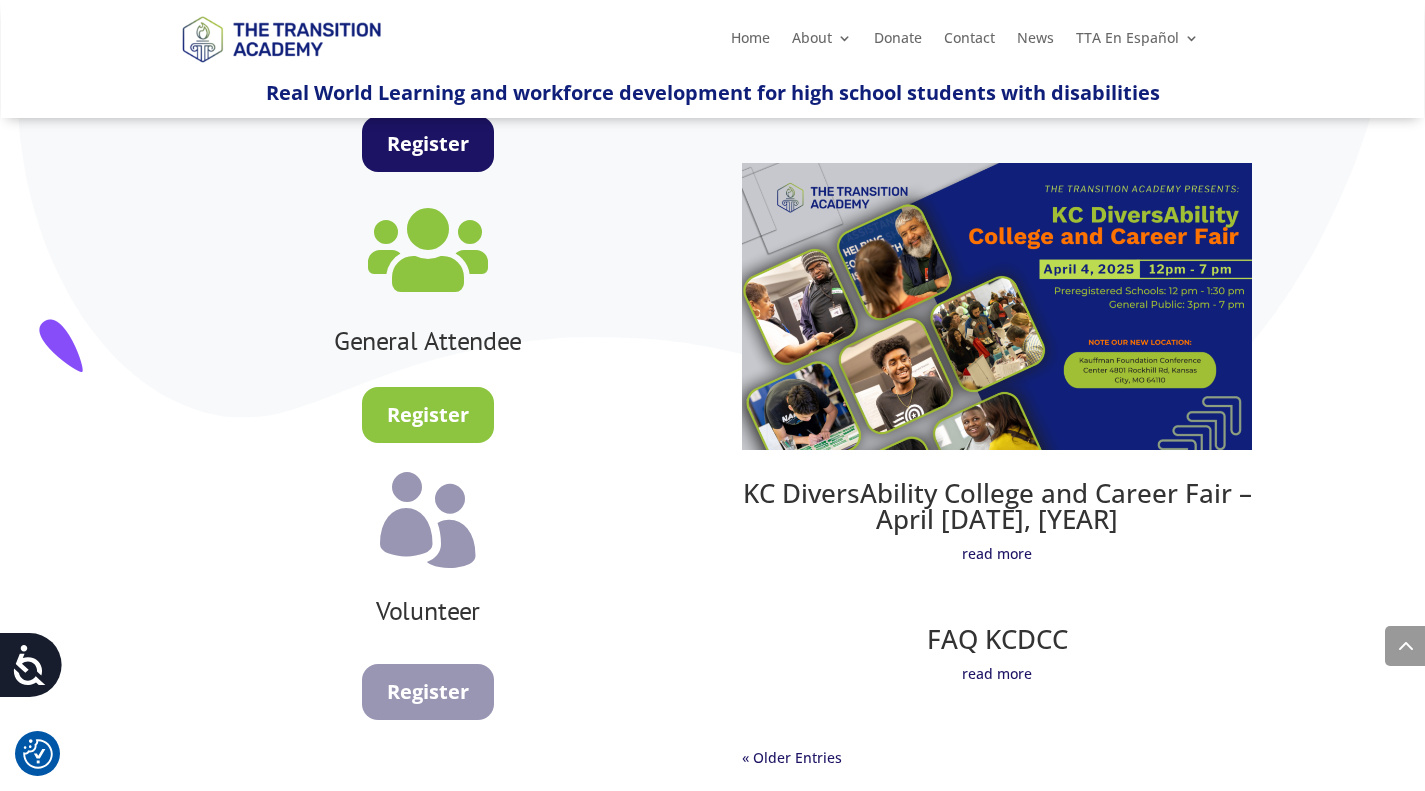 click on "FAQ KCDCC" at bounding box center (997, 639) 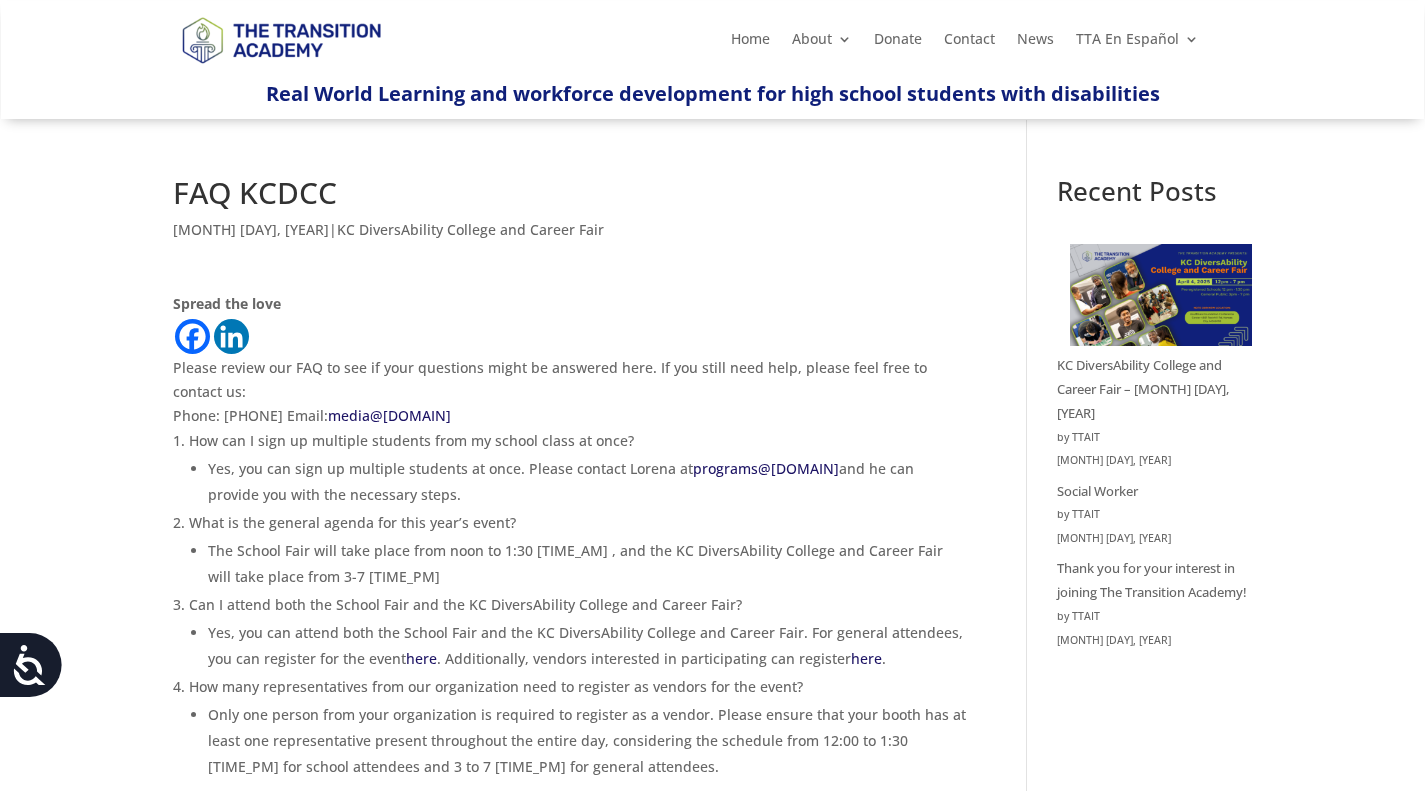 scroll, scrollTop: 0, scrollLeft: 0, axis: both 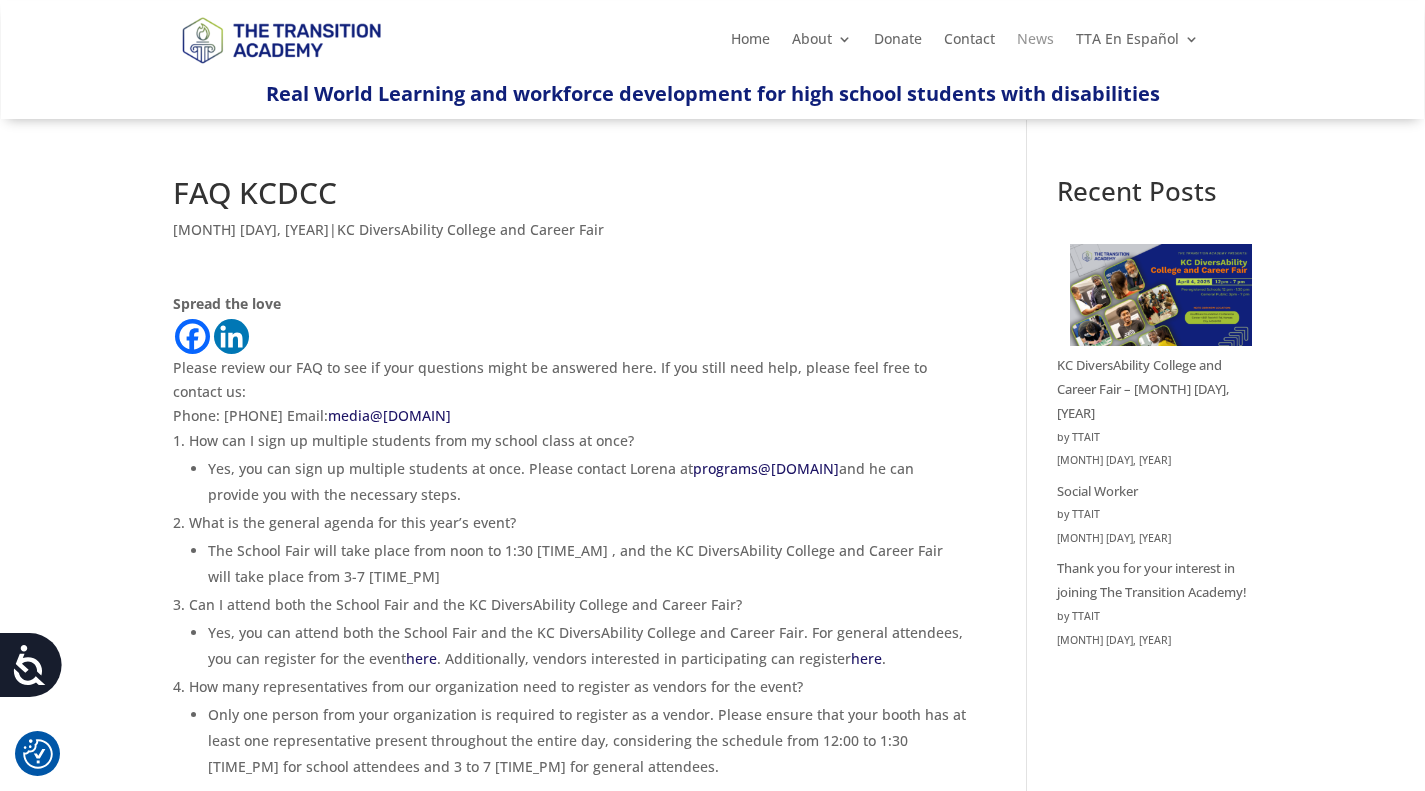 click on "News" at bounding box center (1035, 43) 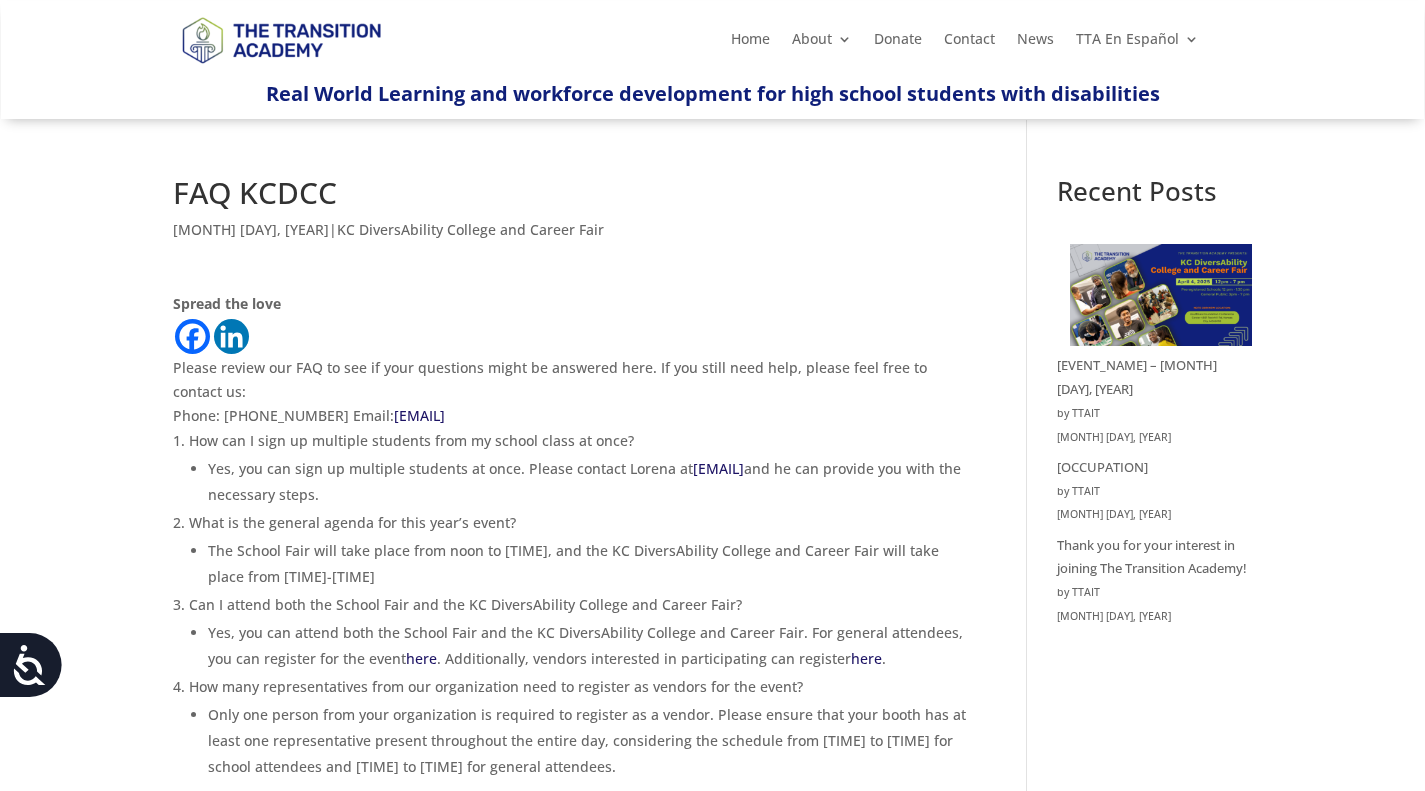 scroll, scrollTop: 0, scrollLeft: 0, axis: both 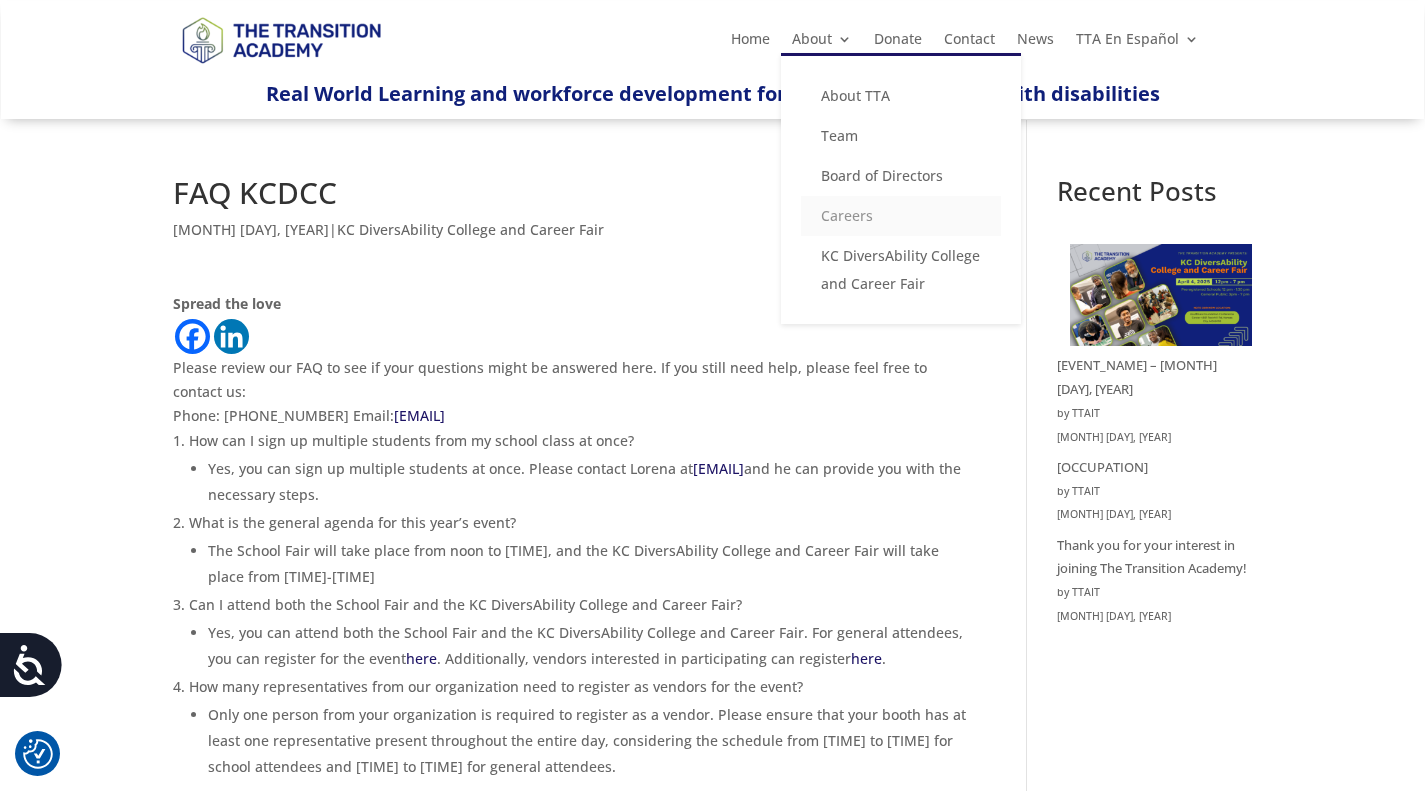 click on "Careers" at bounding box center [901, 216] 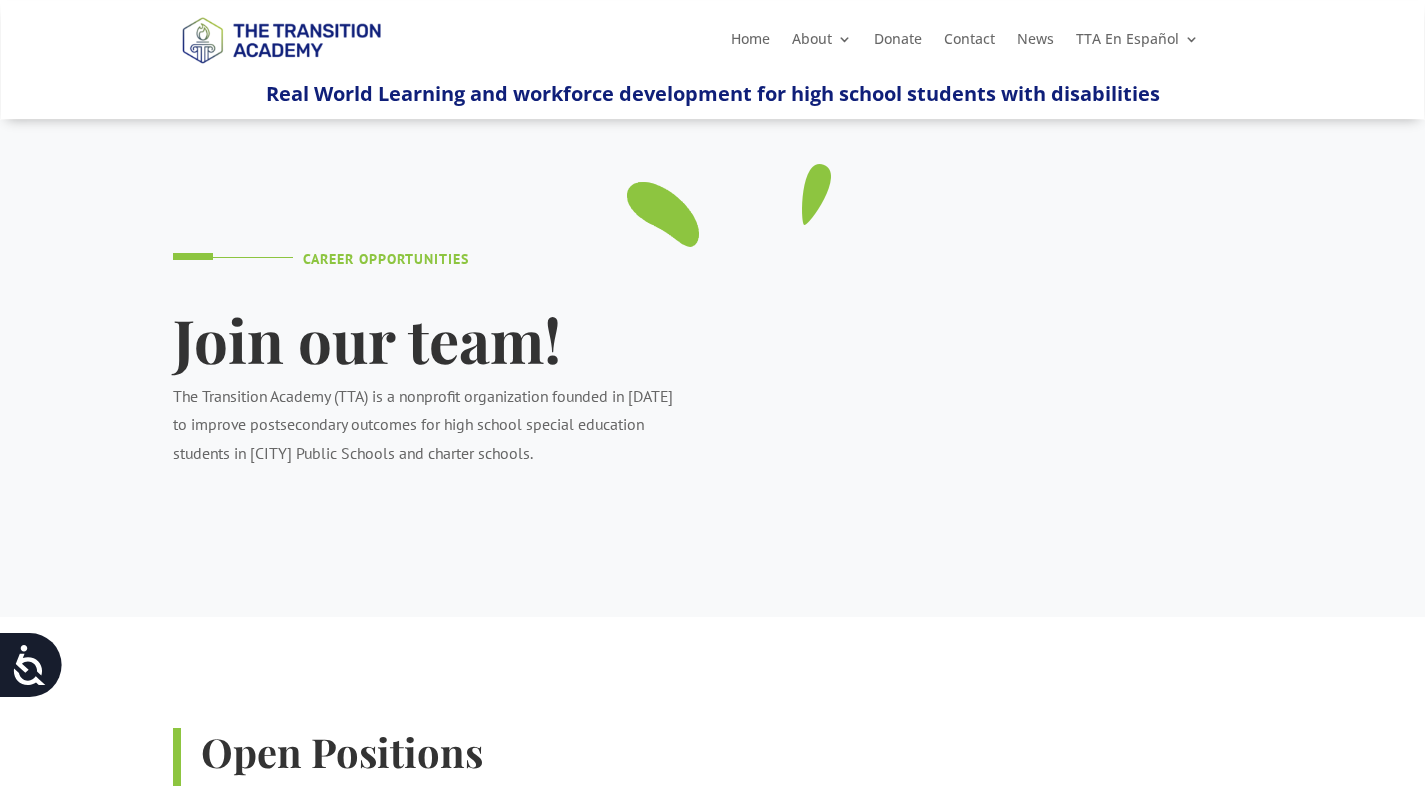 scroll, scrollTop: 0, scrollLeft: 0, axis: both 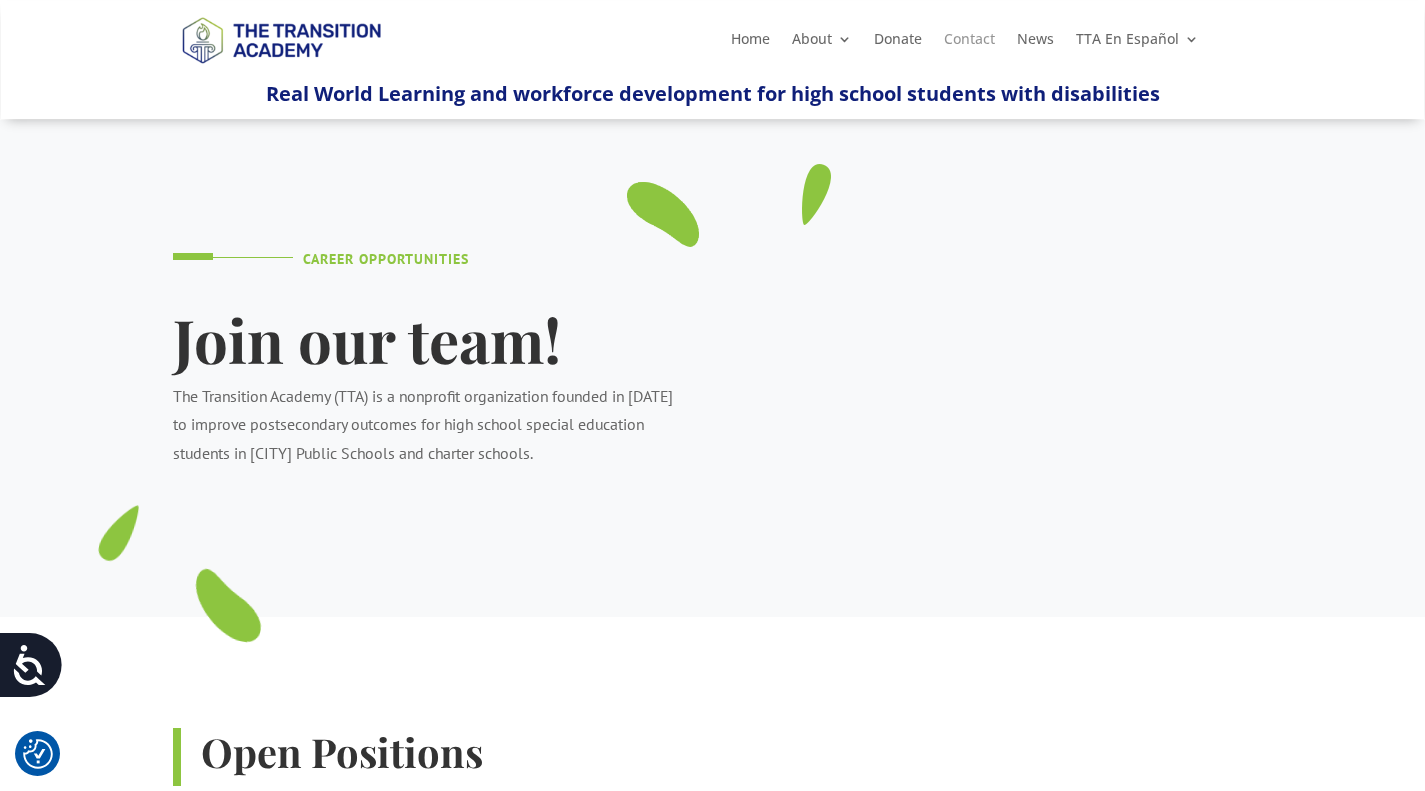 click on "Contact" at bounding box center [969, 43] 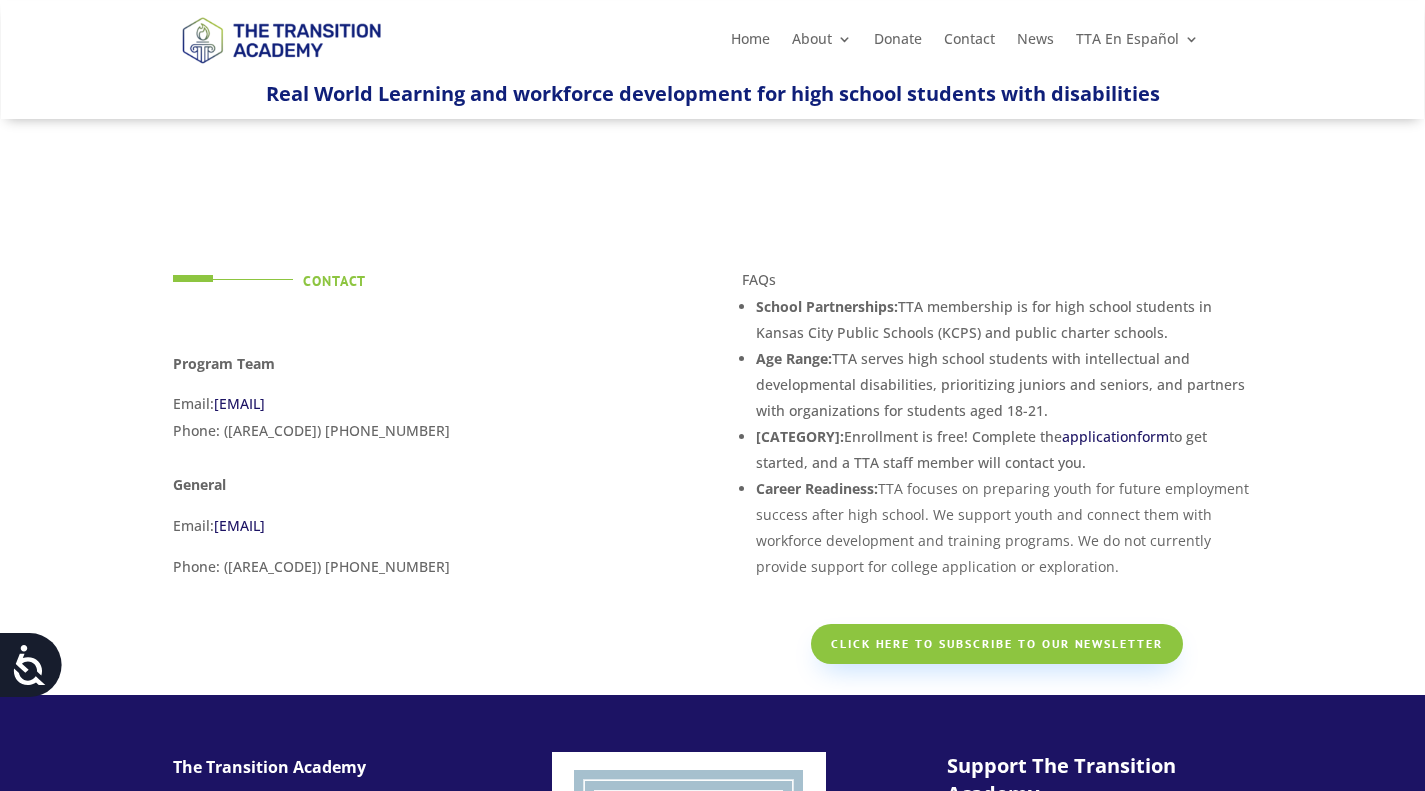 scroll, scrollTop: 0, scrollLeft: 0, axis: both 